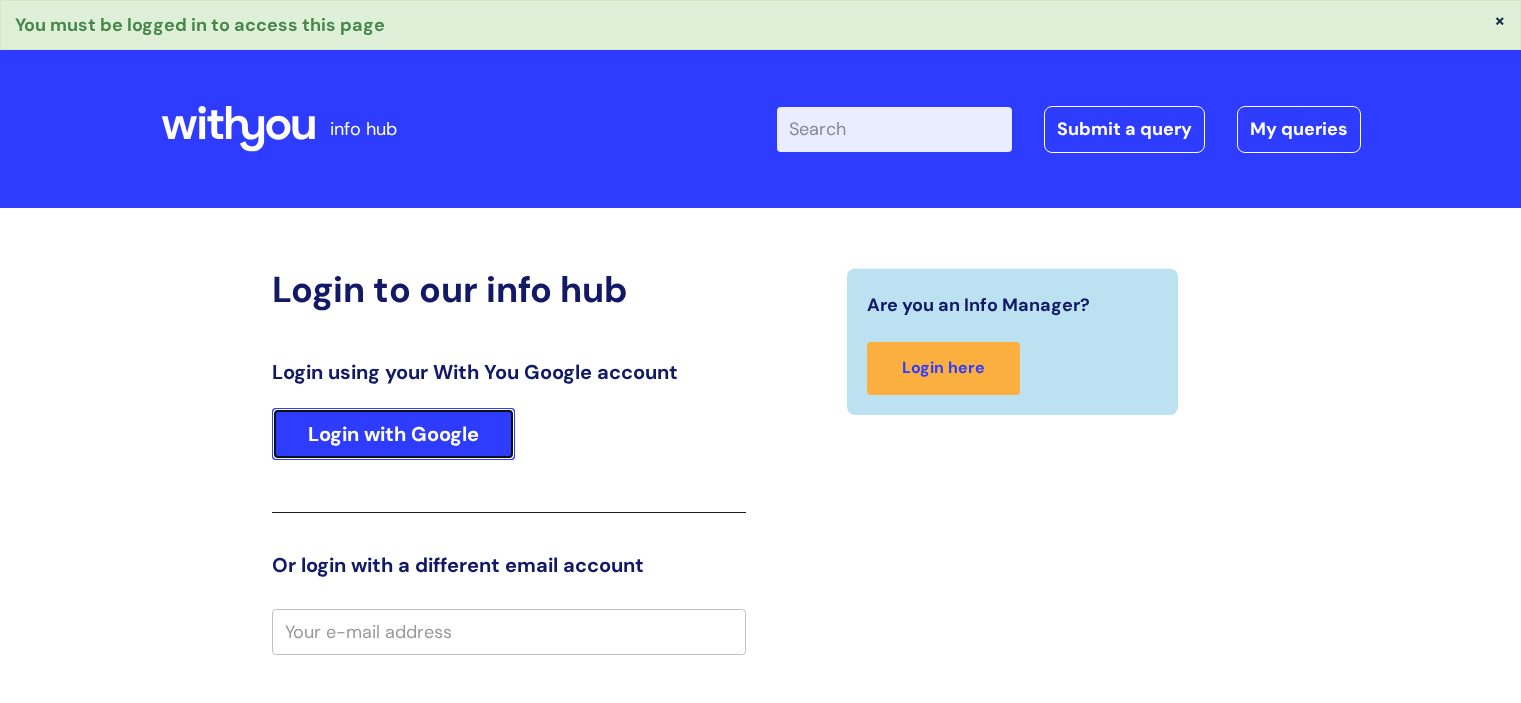 scroll, scrollTop: 0, scrollLeft: 0, axis: both 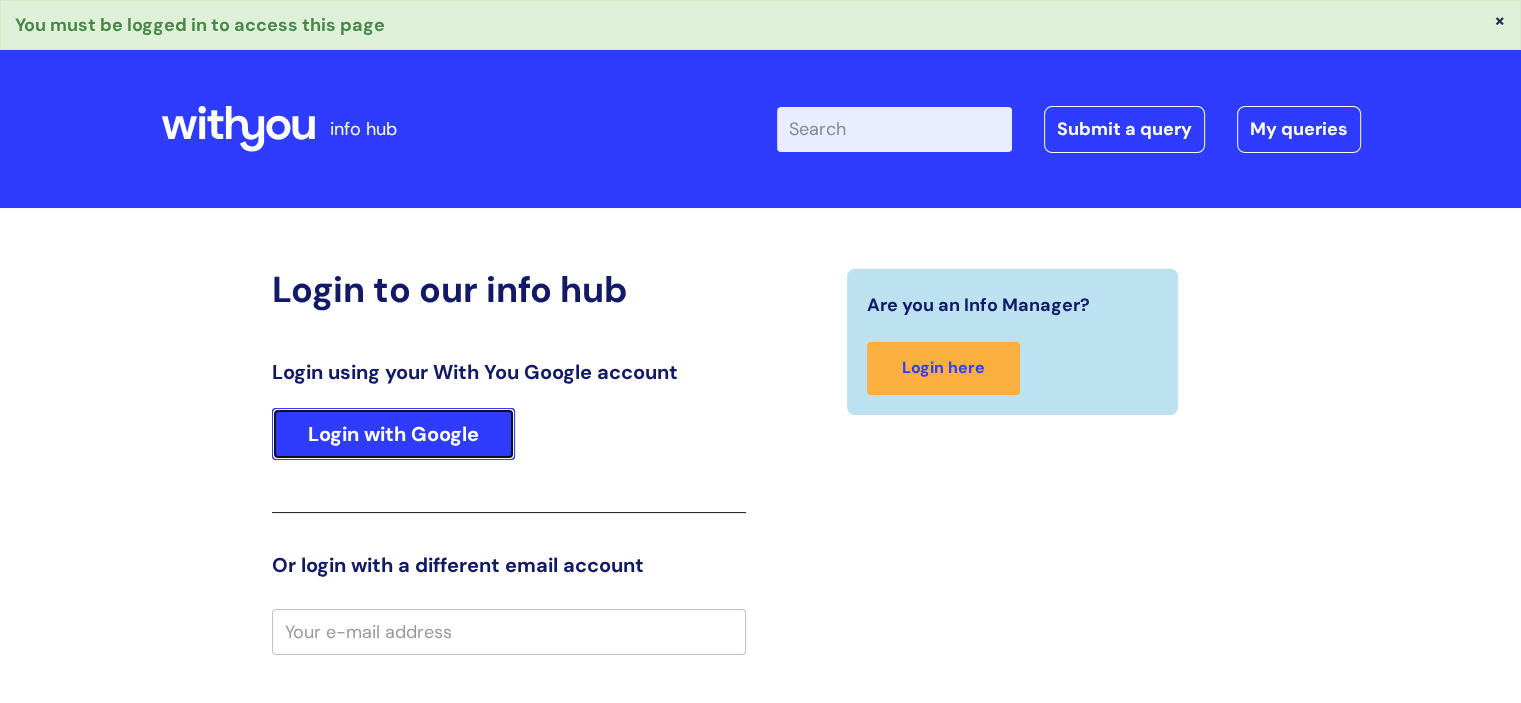 click on "Login with Google" at bounding box center [393, 434] 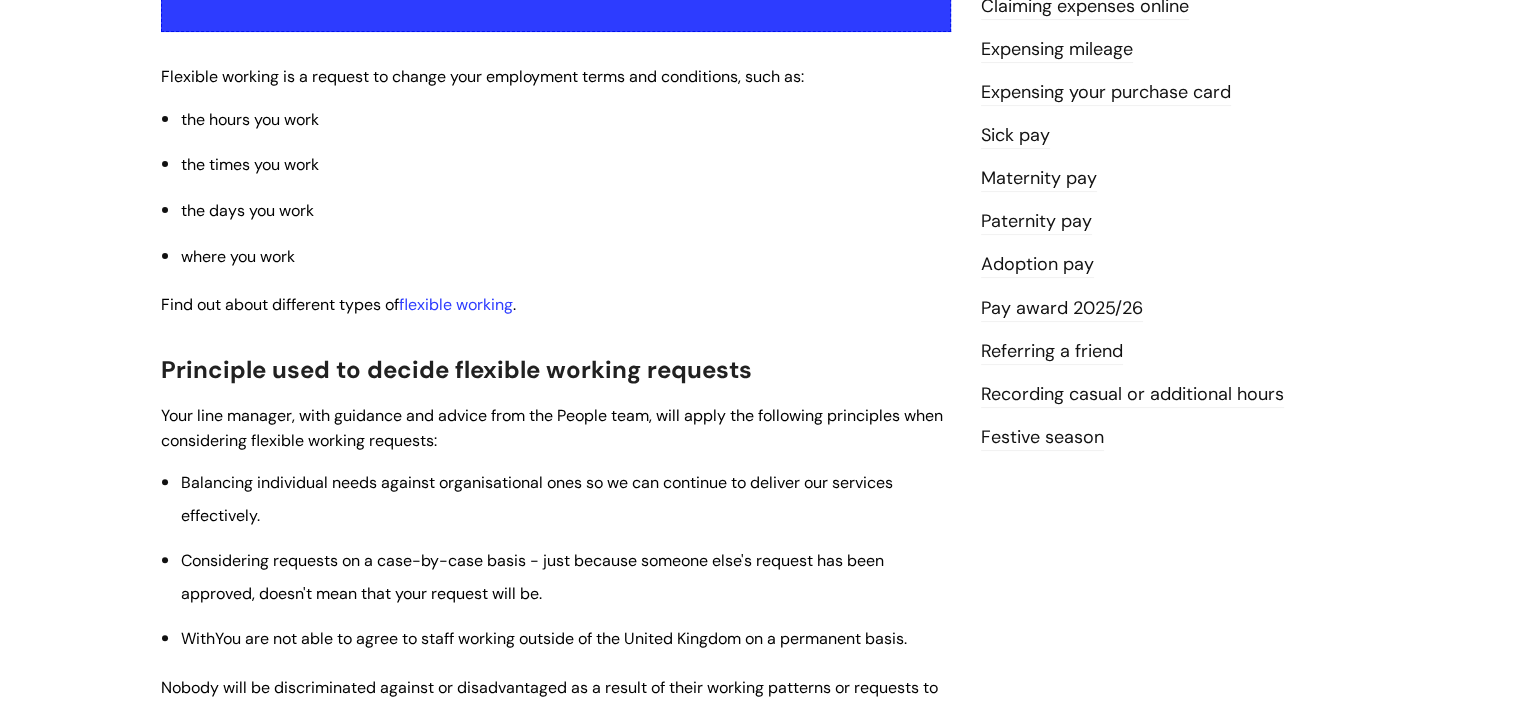 scroll, scrollTop: 476, scrollLeft: 0, axis: vertical 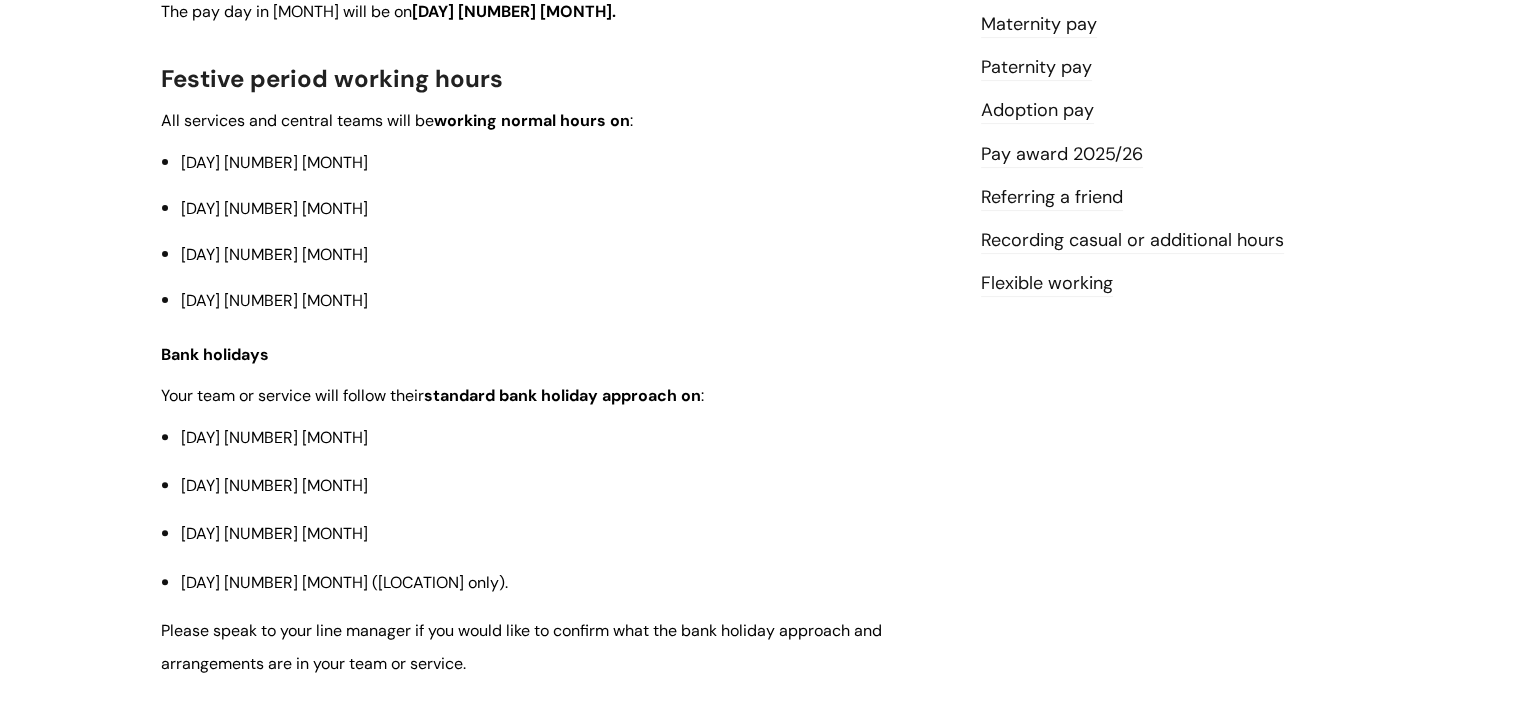 click on "[DAY] [NUMBER] [MONTH]" at bounding box center (566, 162) 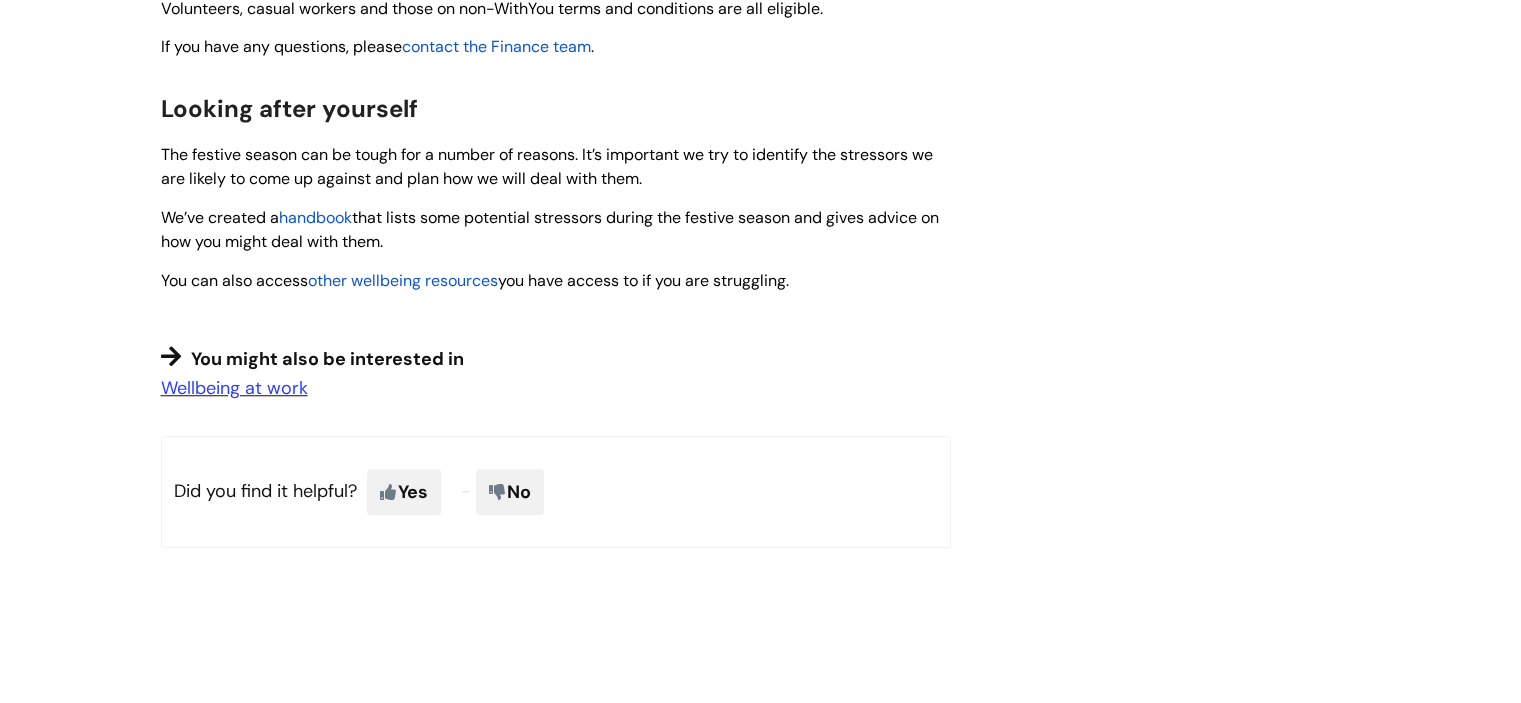 scroll, scrollTop: 1564, scrollLeft: 0, axis: vertical 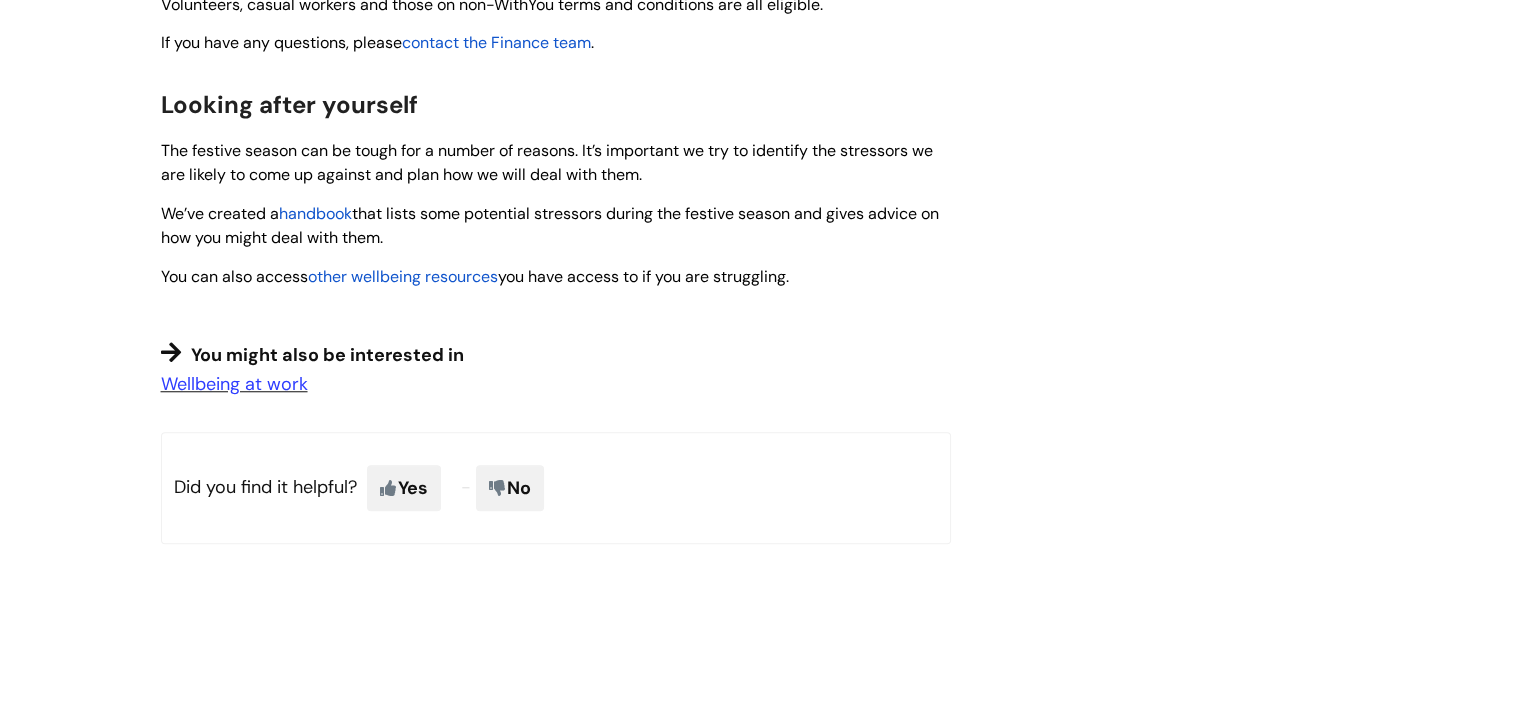 click on "handbook" at bounding box center (315, 213) 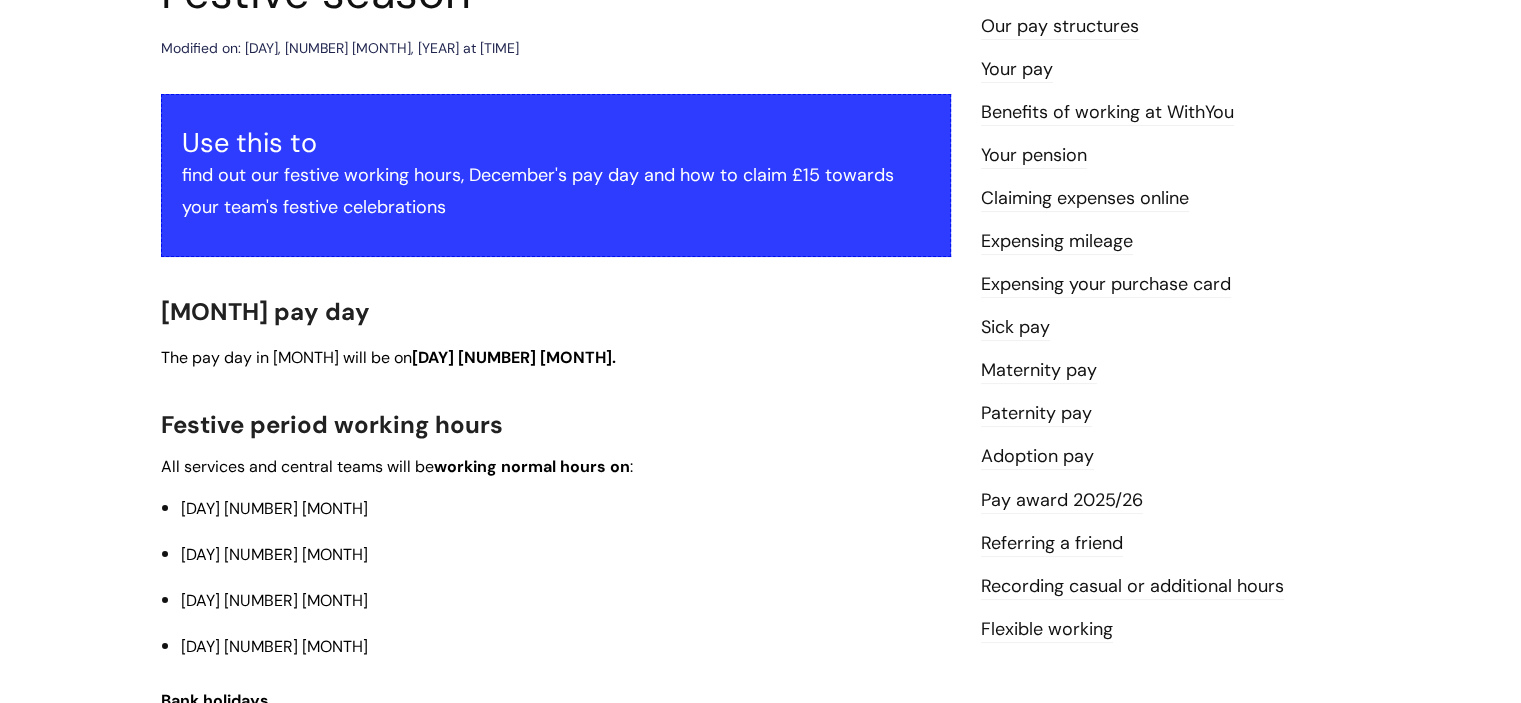 scroll, scrollTop: 288, scrollLeft: 0, axis: vertical 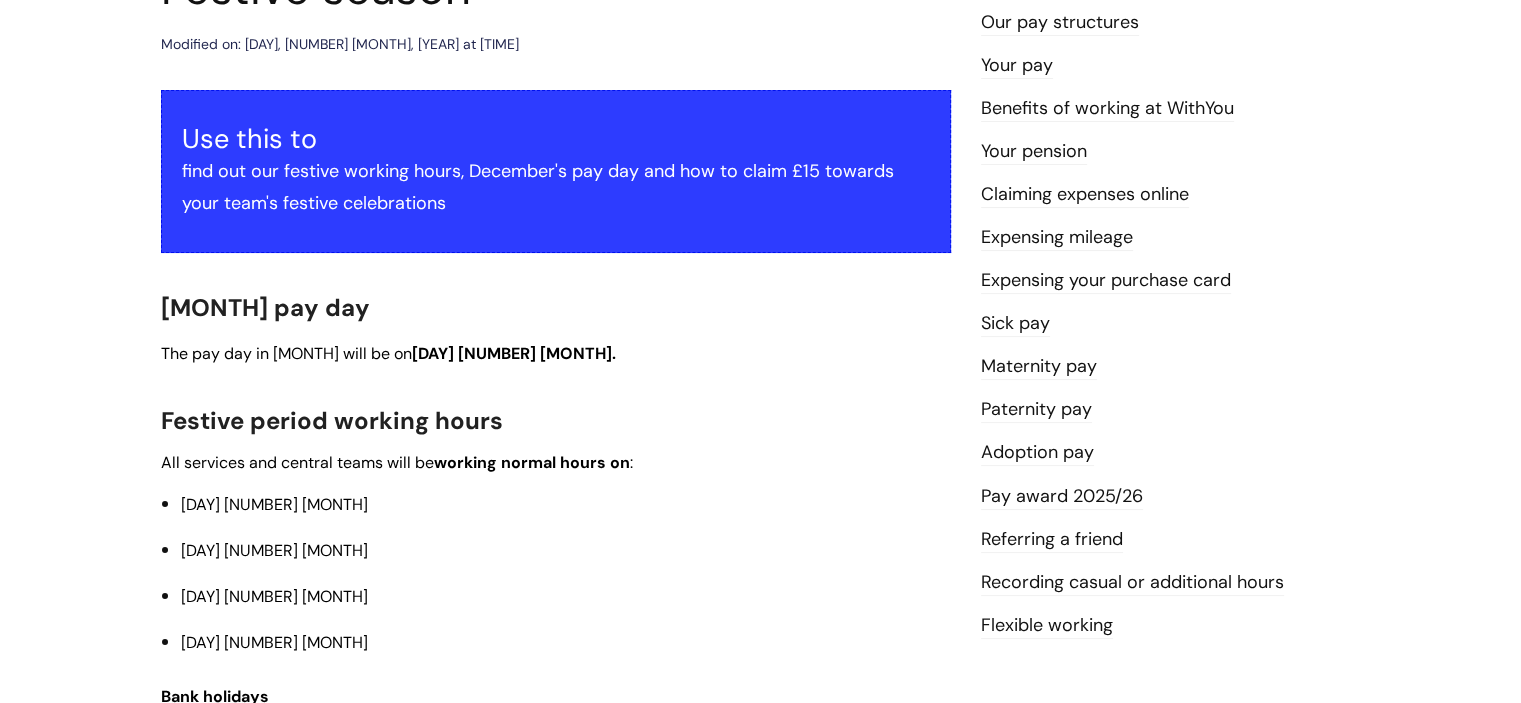 click on "Adoption pay" at bounding box center (1037, 453) 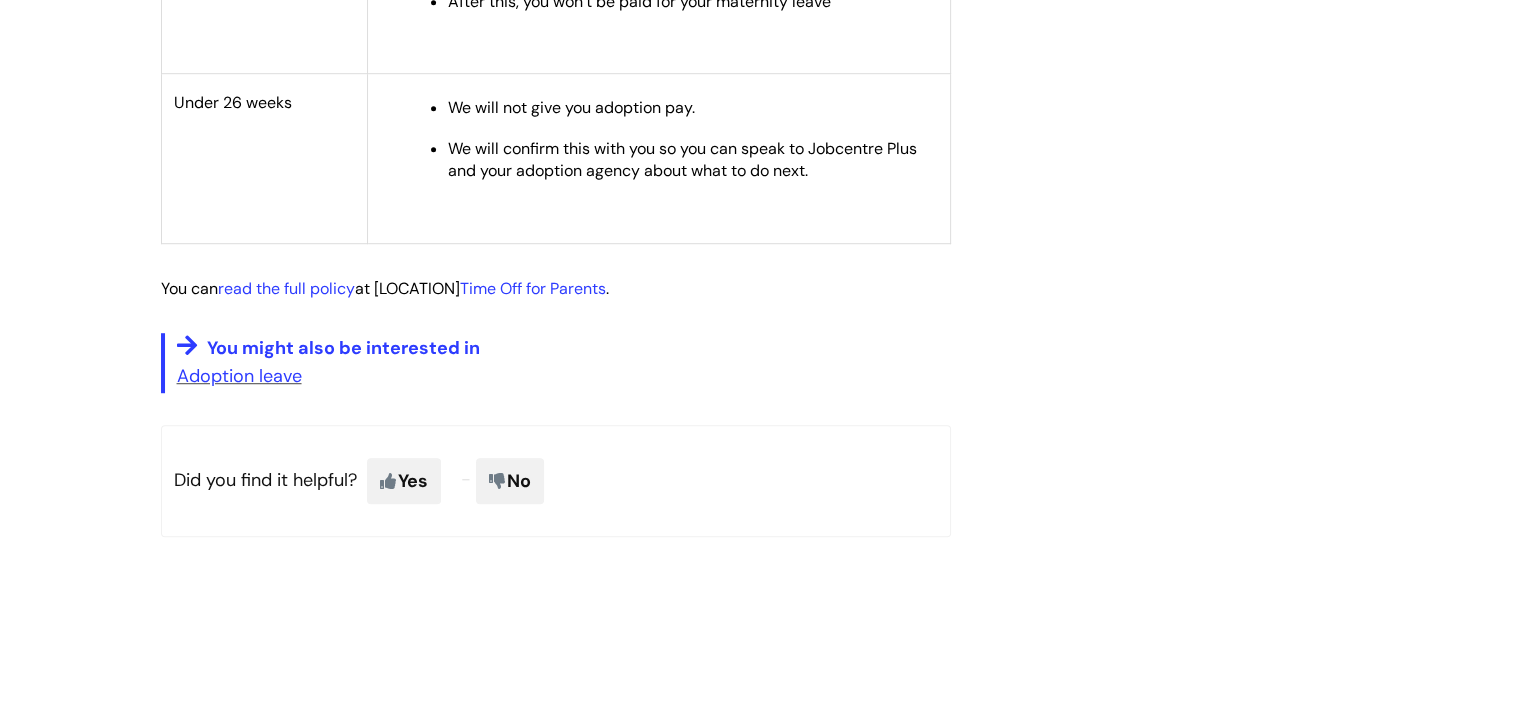 scroll, scrollTop: 1342, scrollLeft: 0, axis: vertical 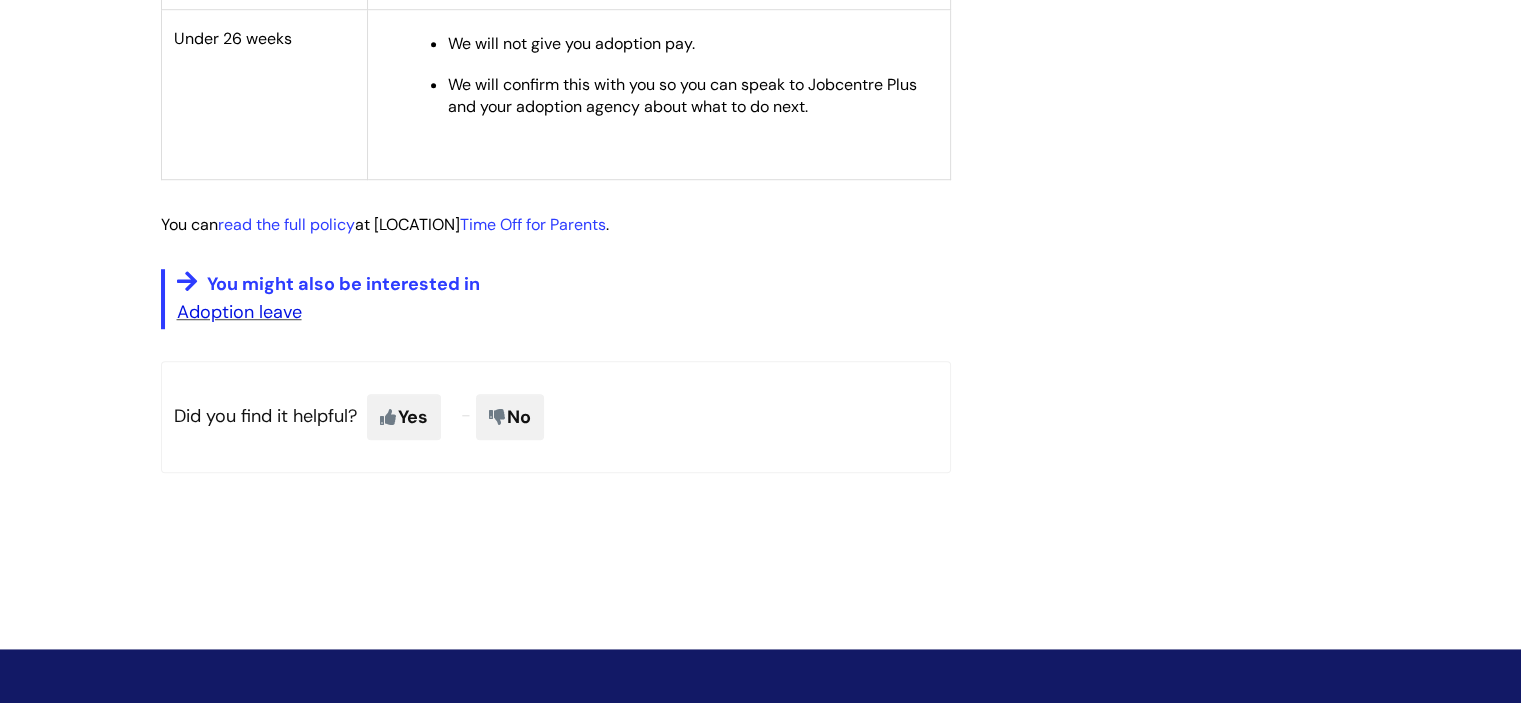click on "Adoption leave" at bounding box center (239, 312) 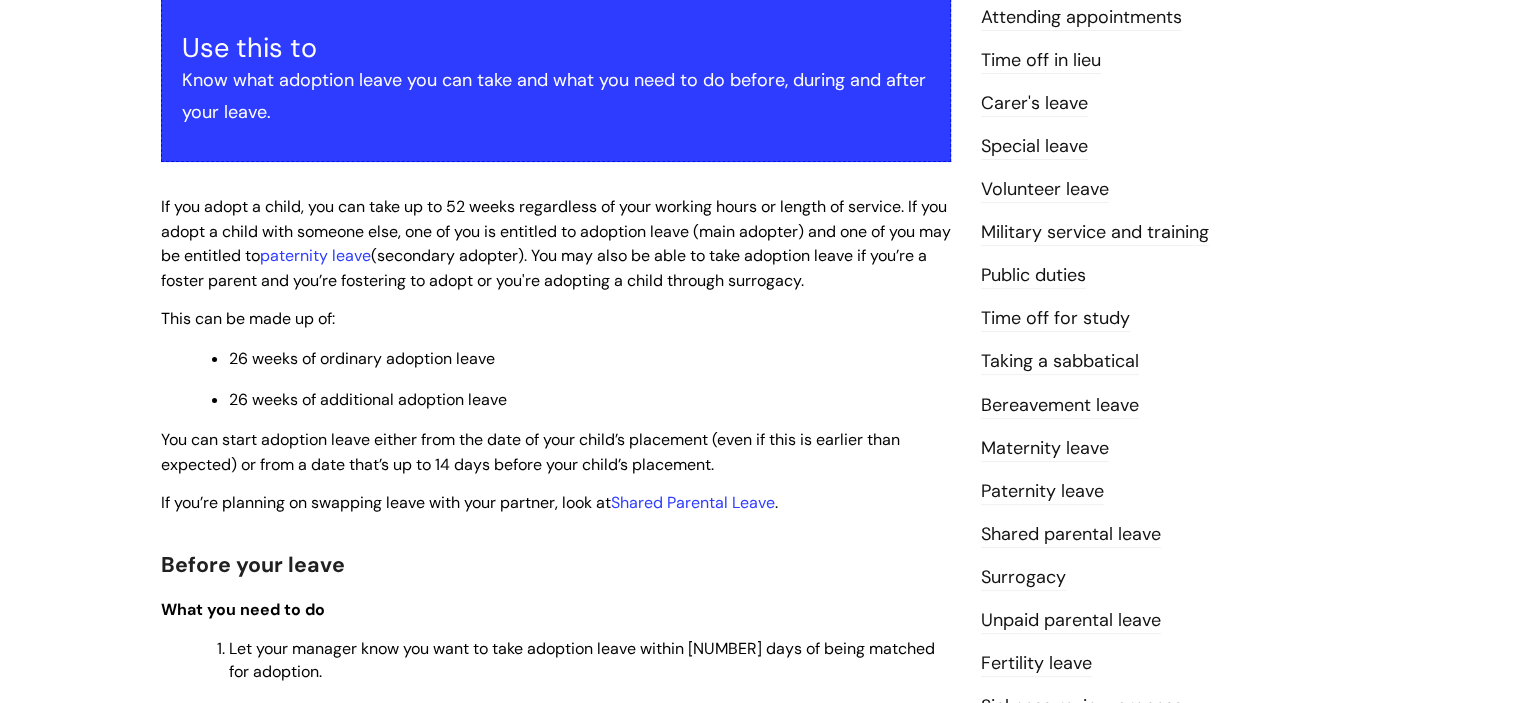 scroll, scrollTop: 0, scrollLeft: 0, axis: both 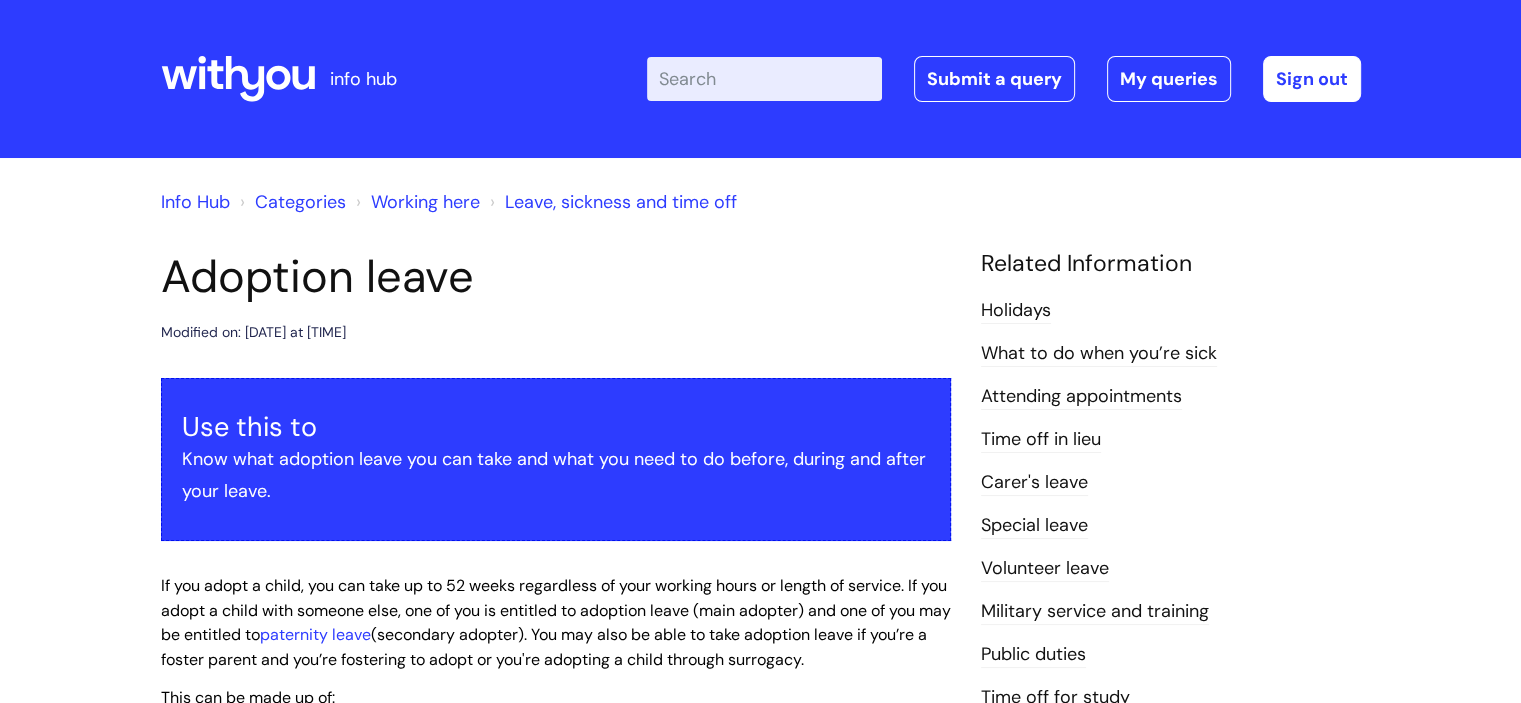 click at bounding box center (238, 79) 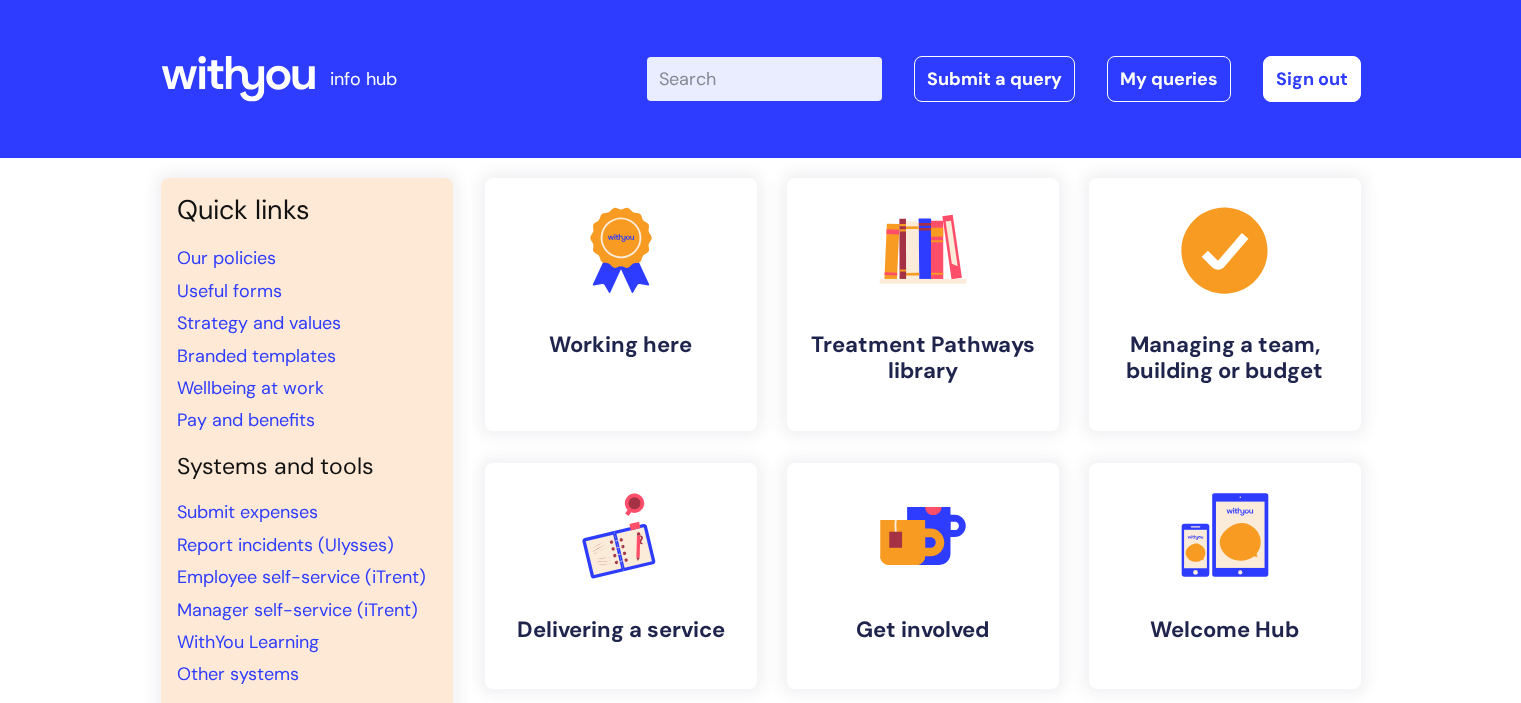scroll, scrollTop: 0, scrollLeft: 0, axis: both 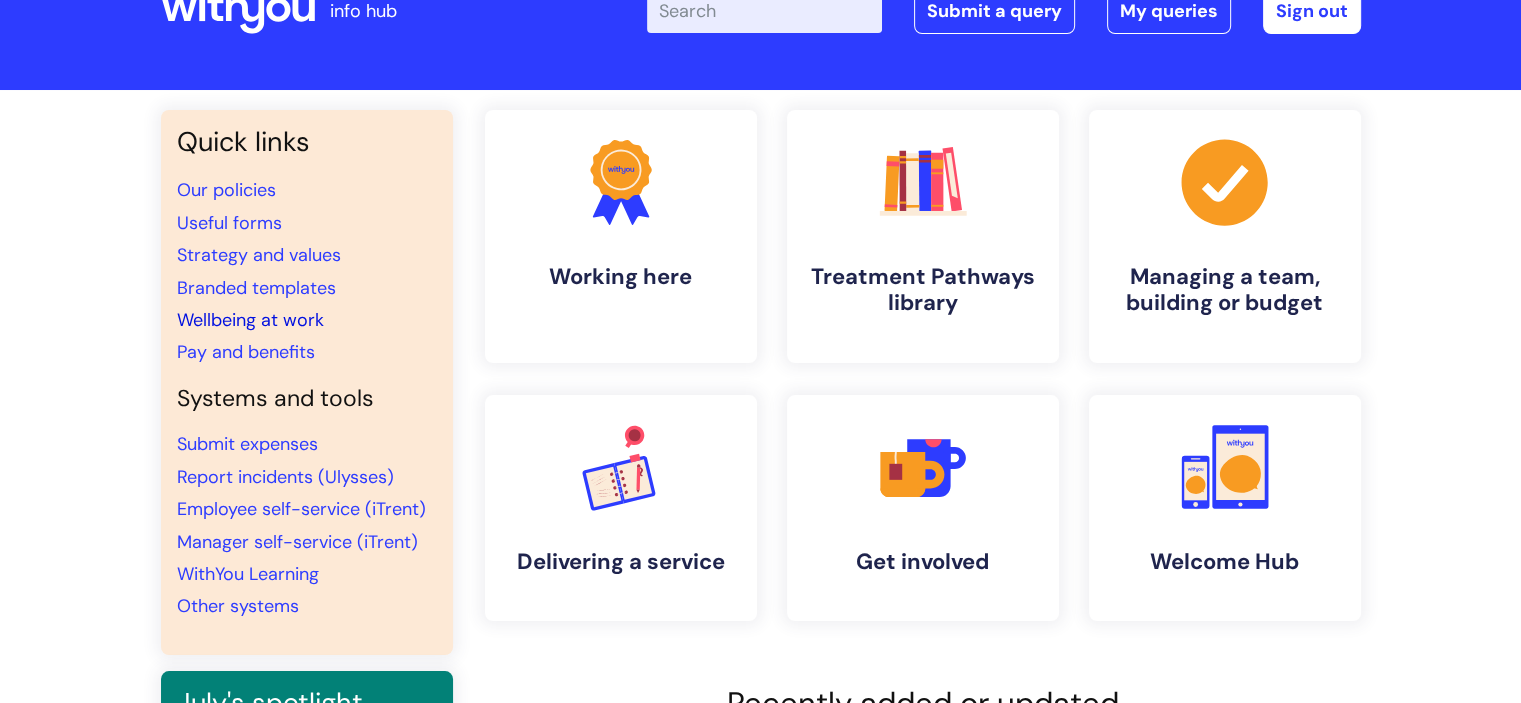 click on "Wellbeing at work" at bounding box center (250, 320) 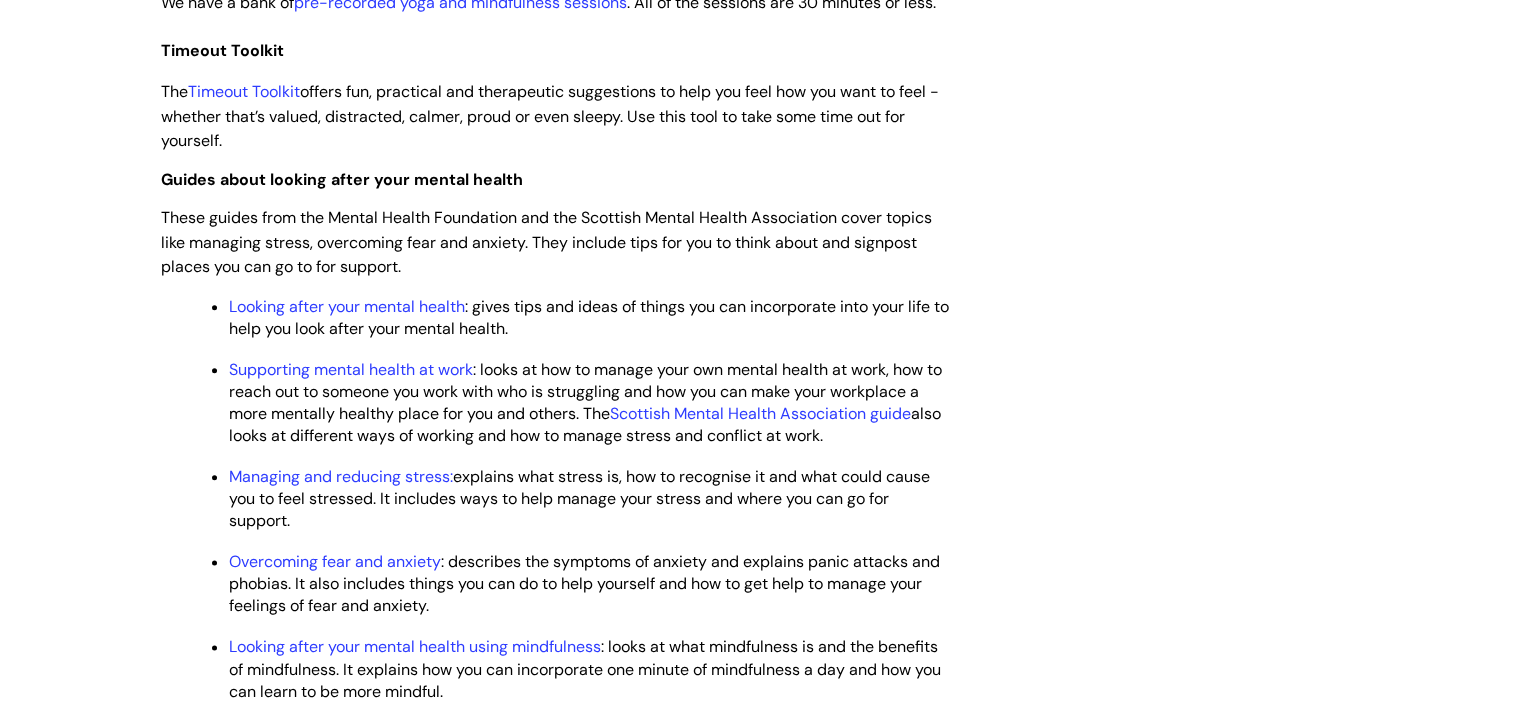 scroll, scrollTop: 2226, scrollLeft: 0, axis: vertical 